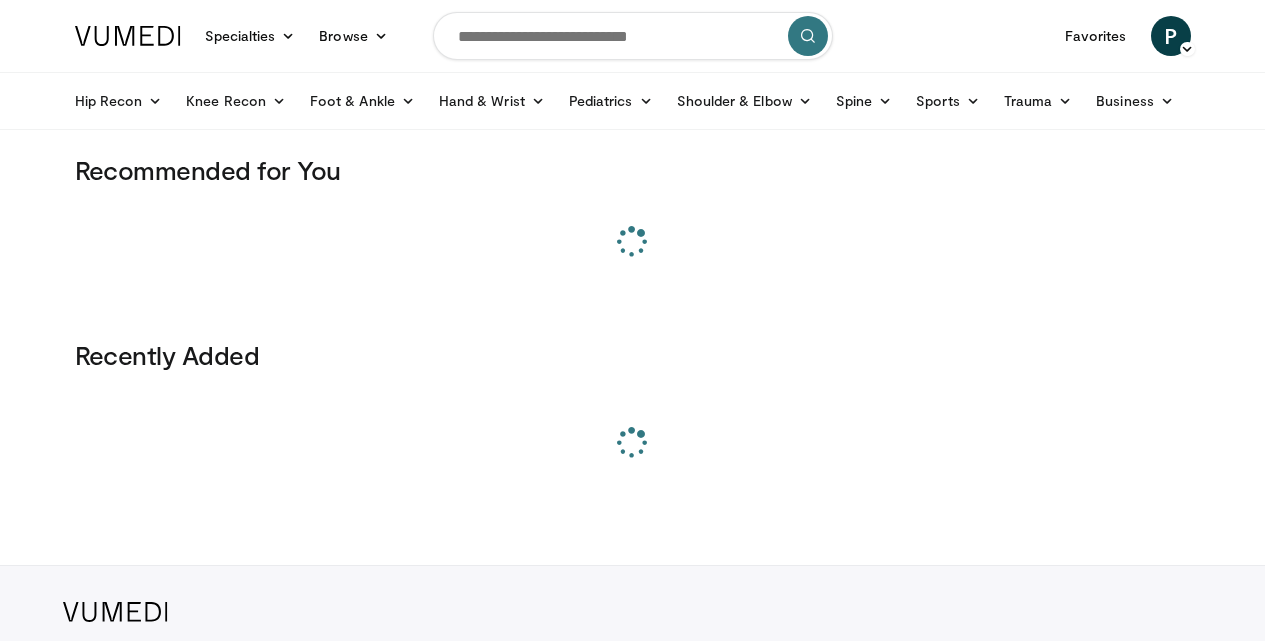 scroll, scrollTop: 0, scrollLeft: 0, axis: both 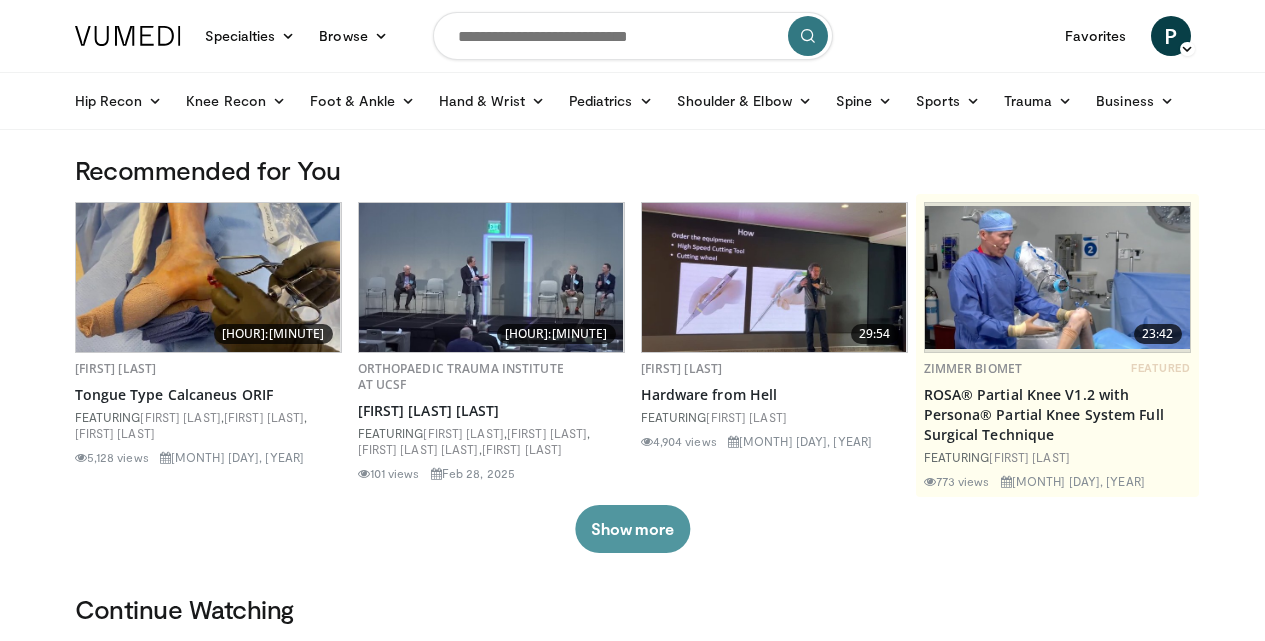 click on "Show more" at bounding box center (632, 529) 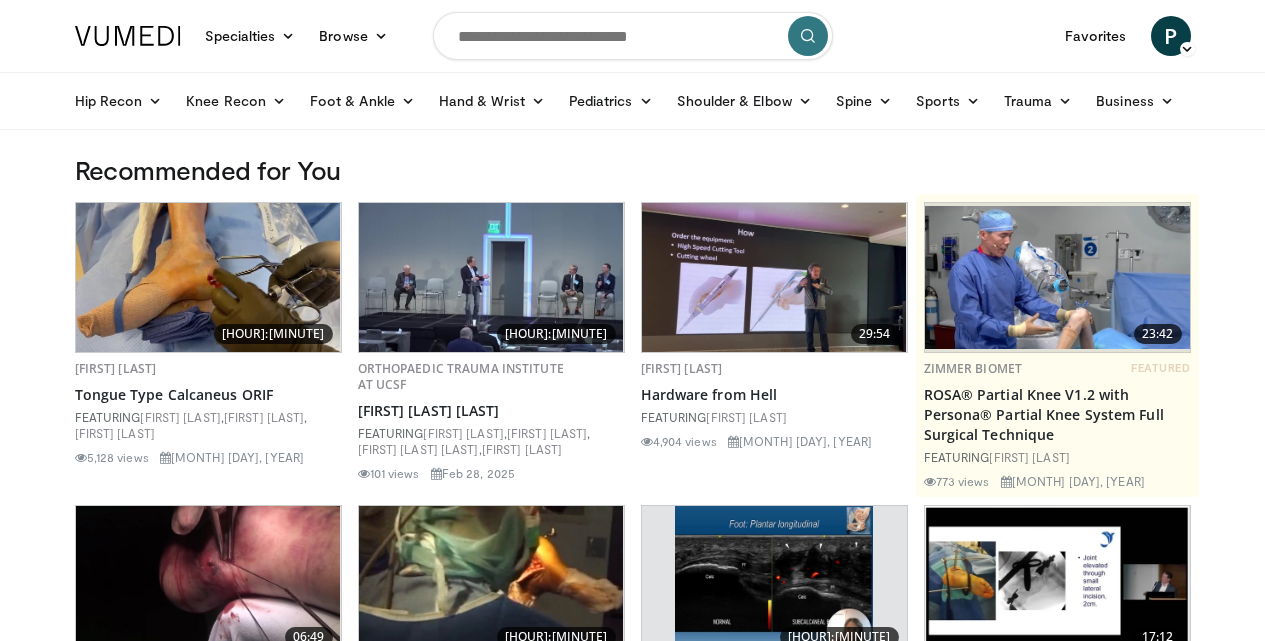 click at bounding box center [633, 36] 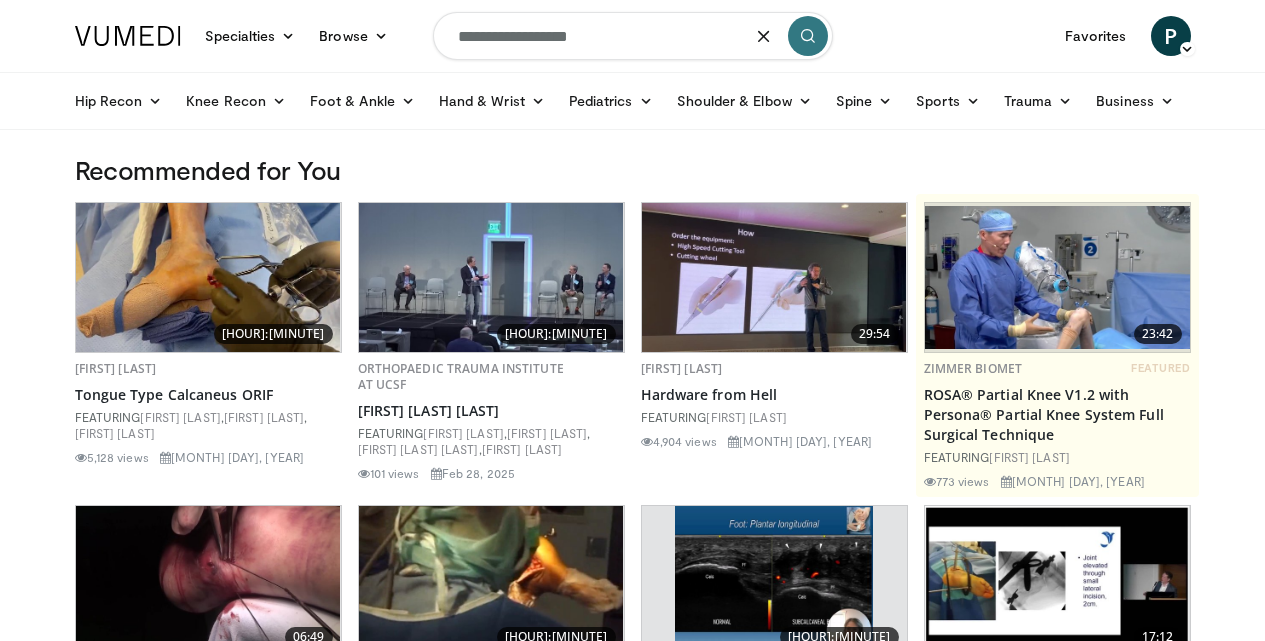 type on "**********" 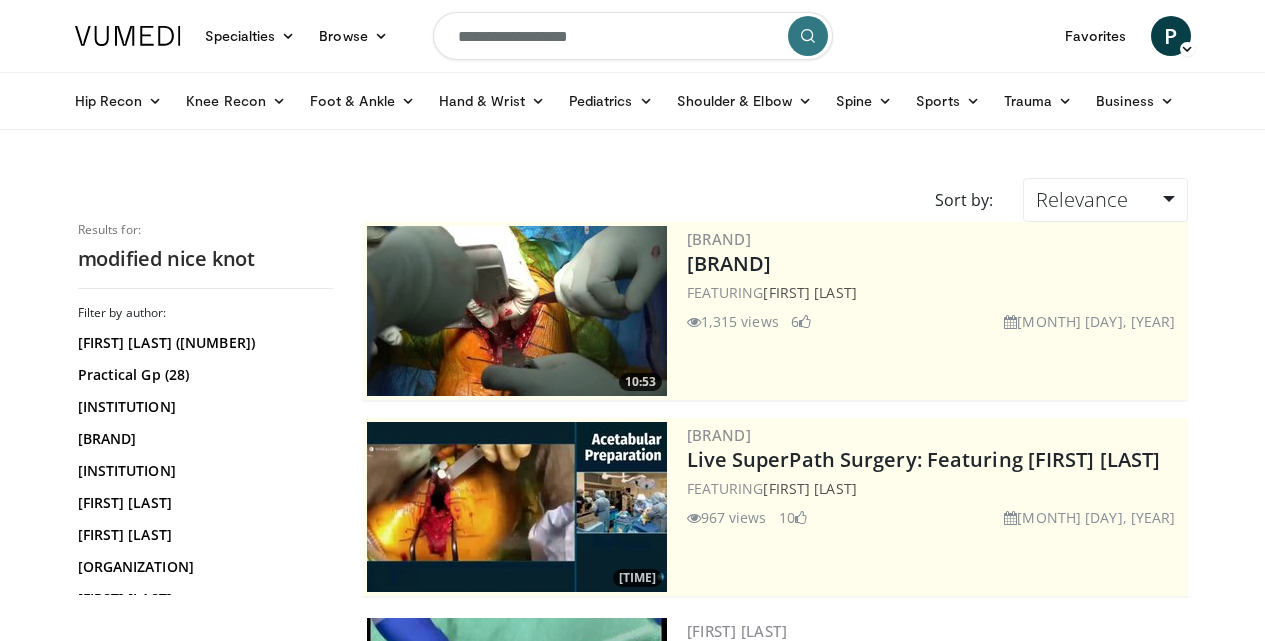 scroll, scrollTop: 0, scrollLeft: 0, axis: both 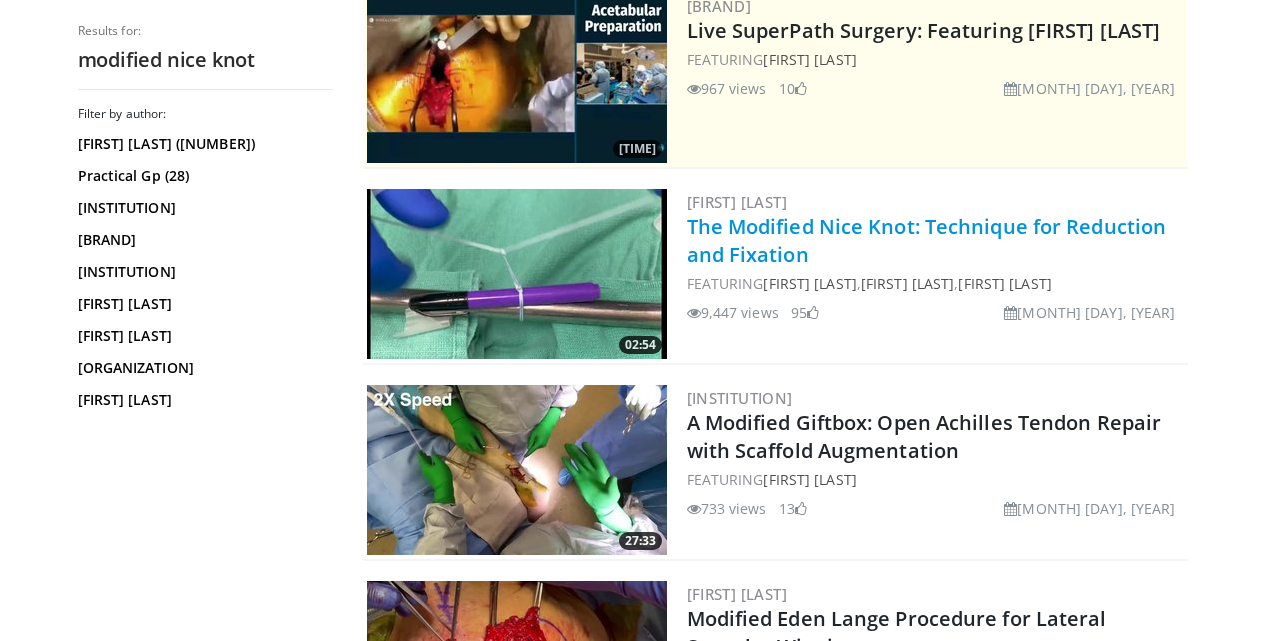 click on "The Modified Nice Knot: Technique for Reduction and Fixation" at bounding box center [927, 240] 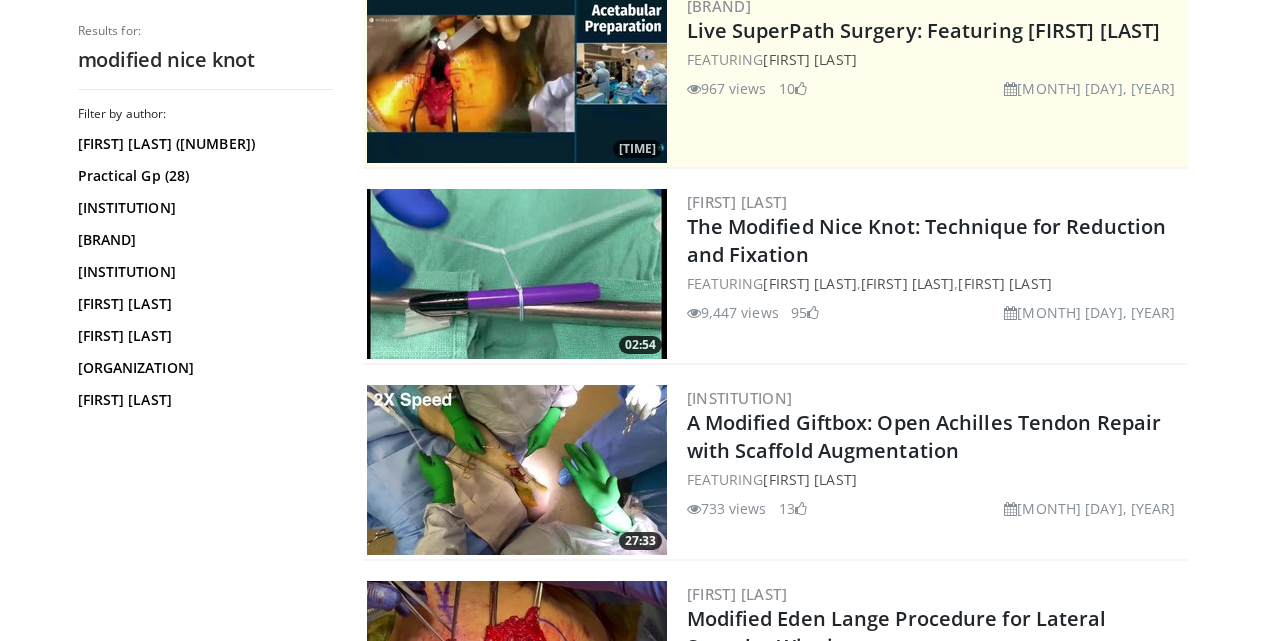 click at bounding box center (517, 274) 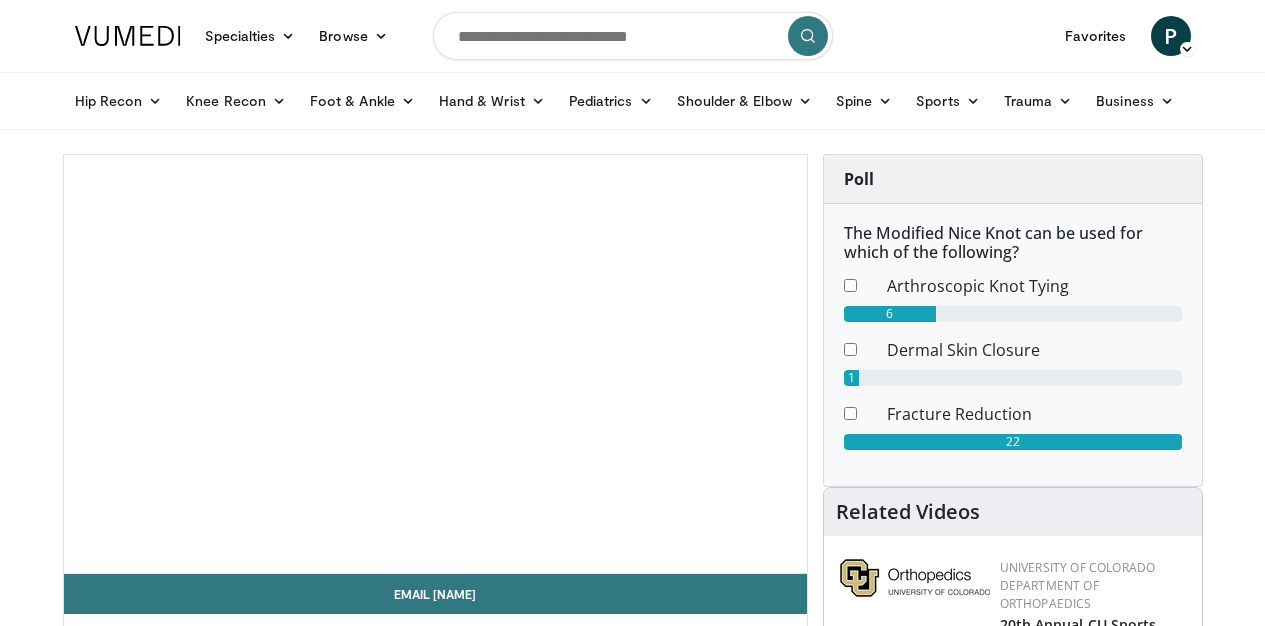 scroll, scrollTop: 0, scrollLeft: 0, axis: both 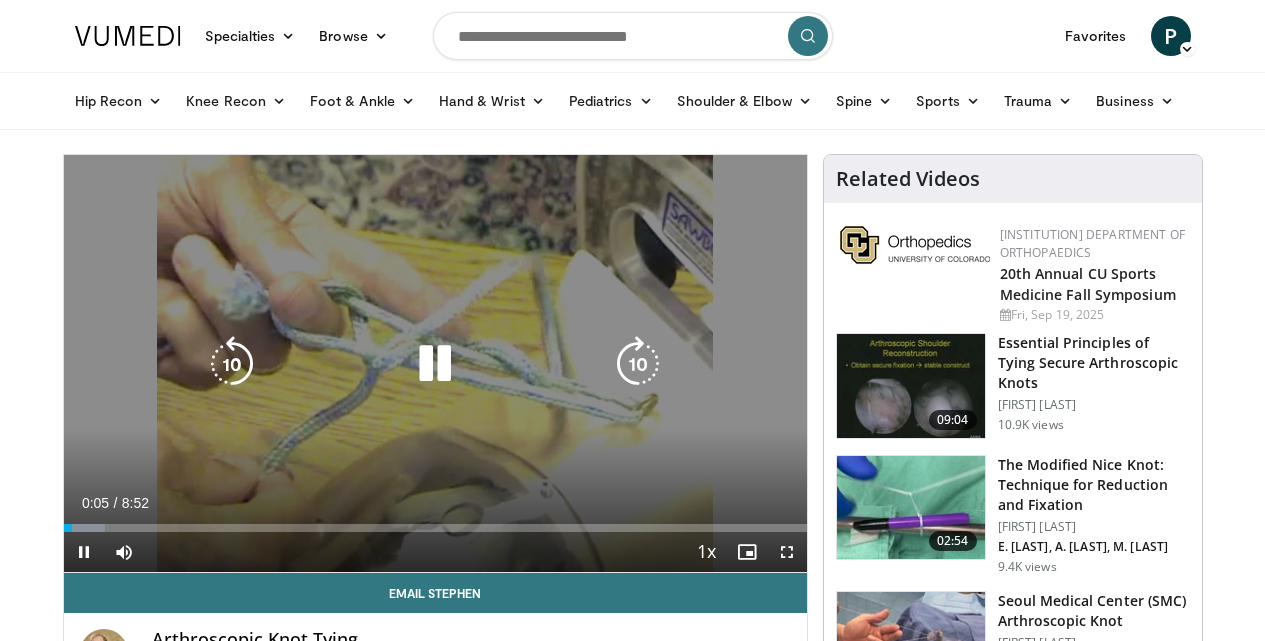 click on "10 seconds
Tap to unmute" at bounding box center (435, 363) 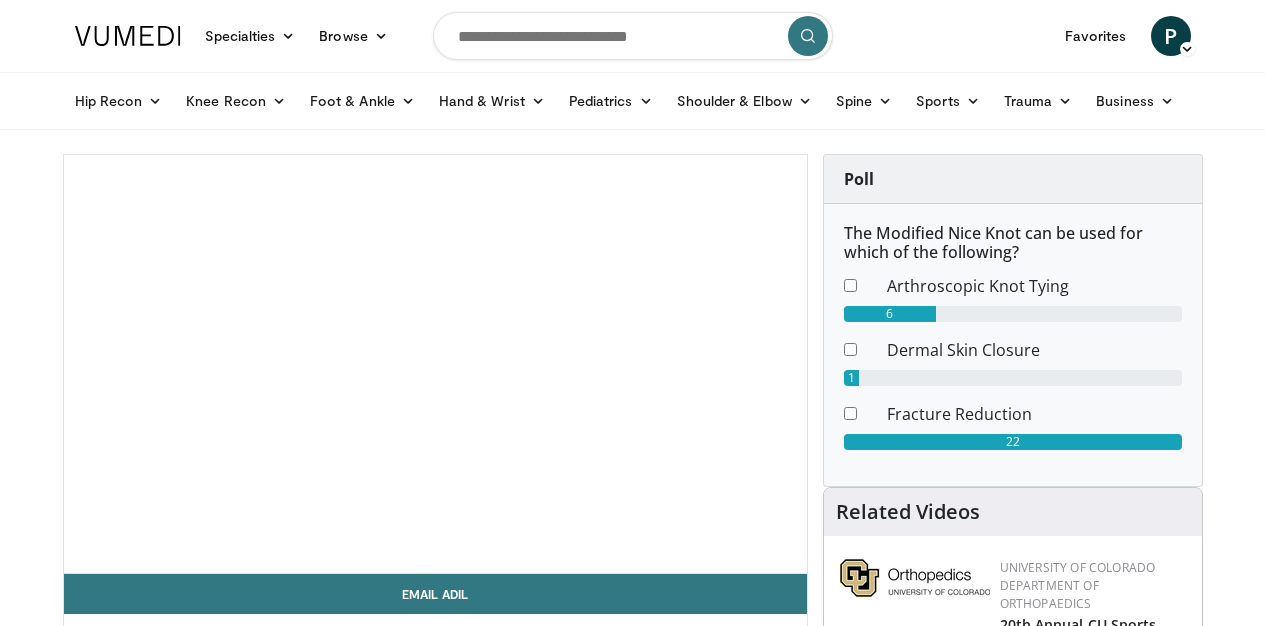 scroll, scrollTop: 0, scrollLeft: 0, axis: both 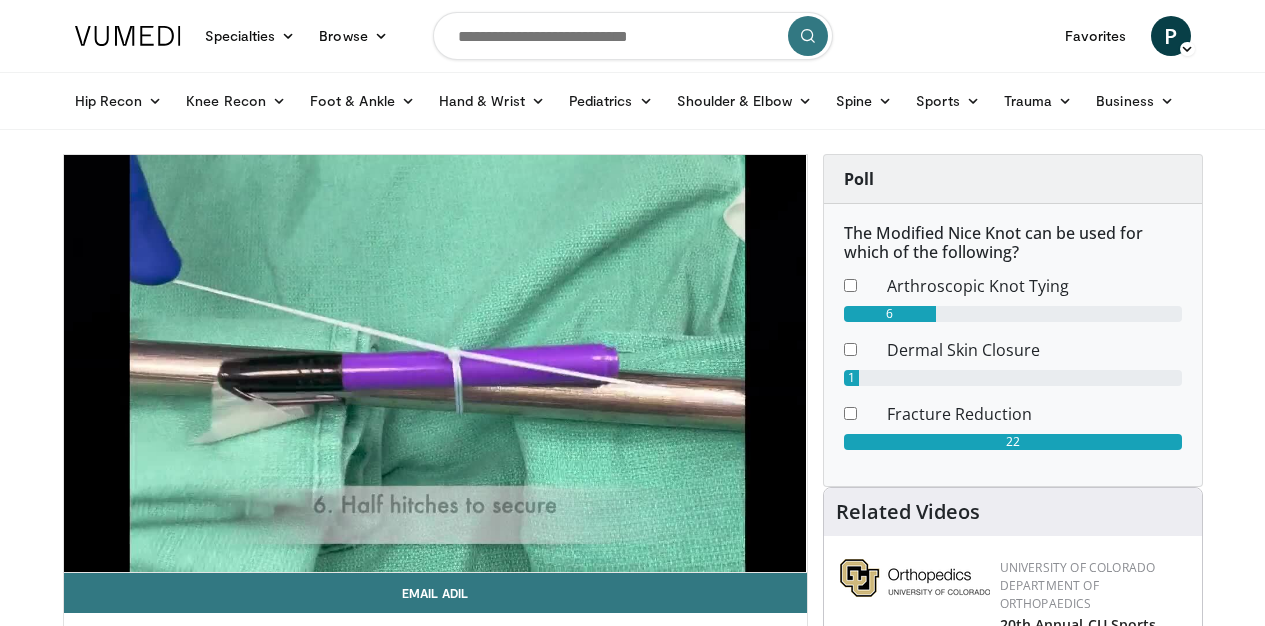 click on "**********" at bounding box center [435, 364] 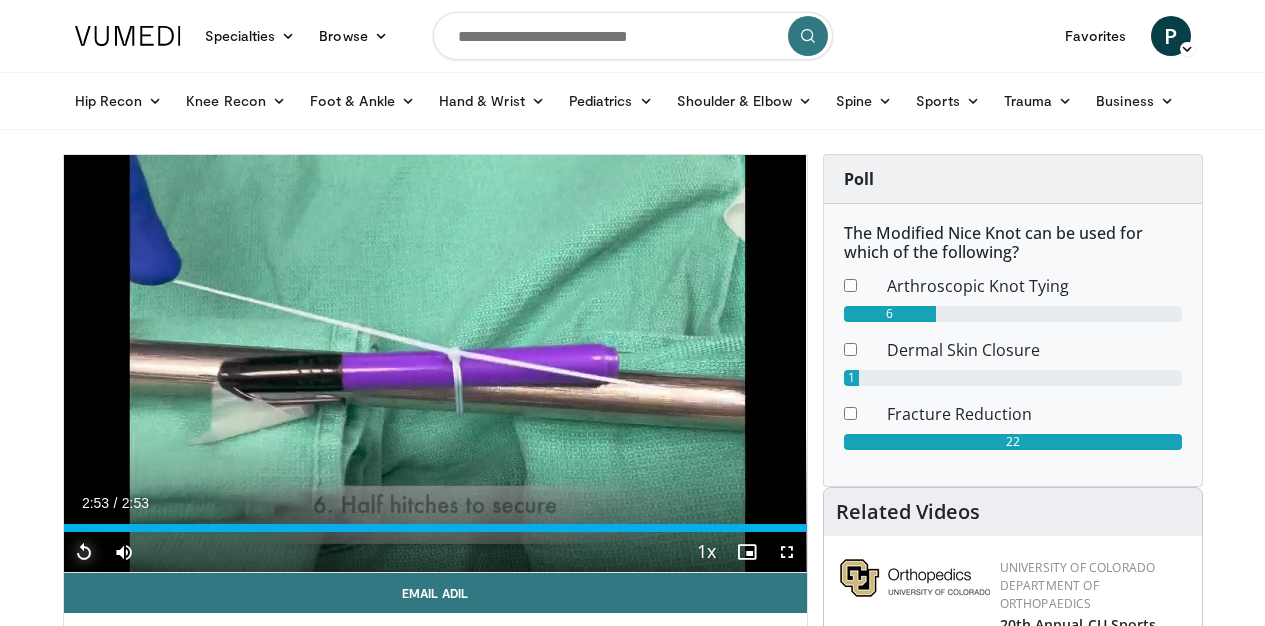 click at bounding box center [84, 552] 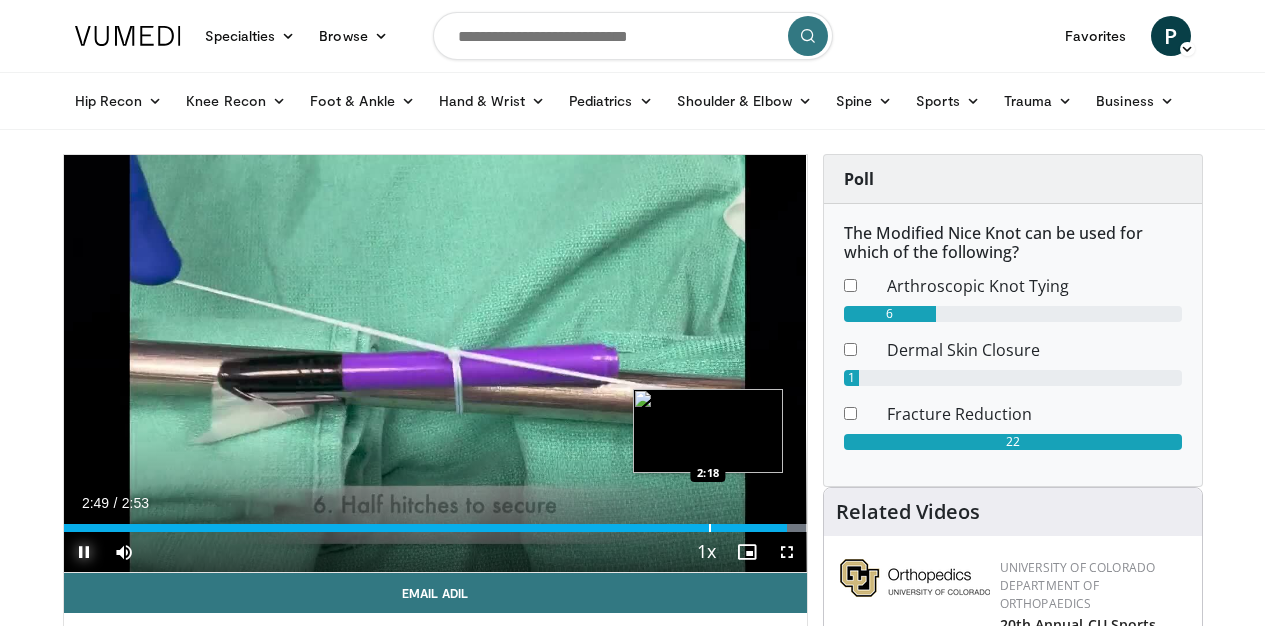 click on "2:49" at bounding box center [426, 528] 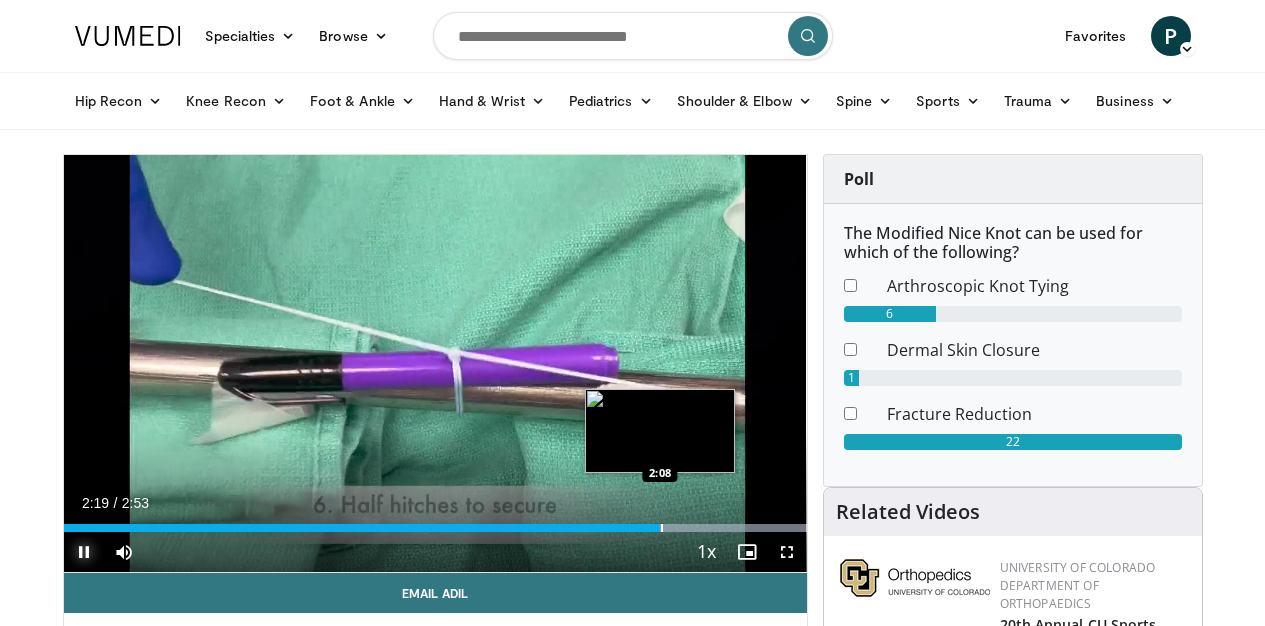 click on "Loaded :  100.00% 2:19 2:08" at bounding box center [435, 528] 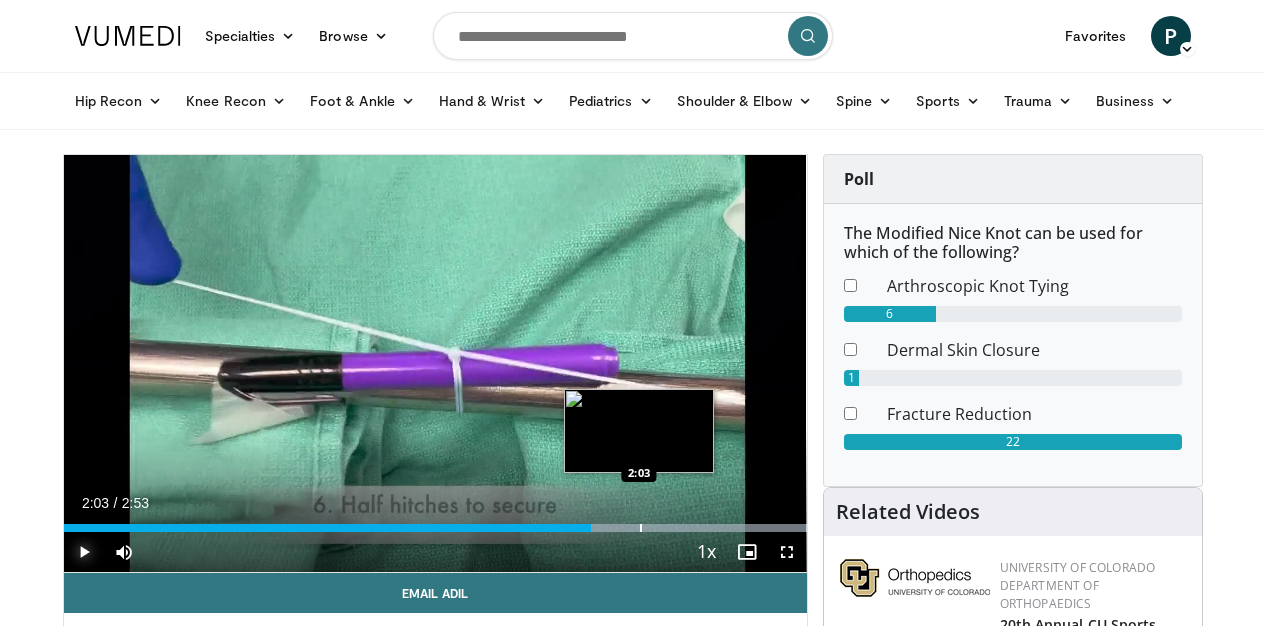 click at bounding box center [641, 528] 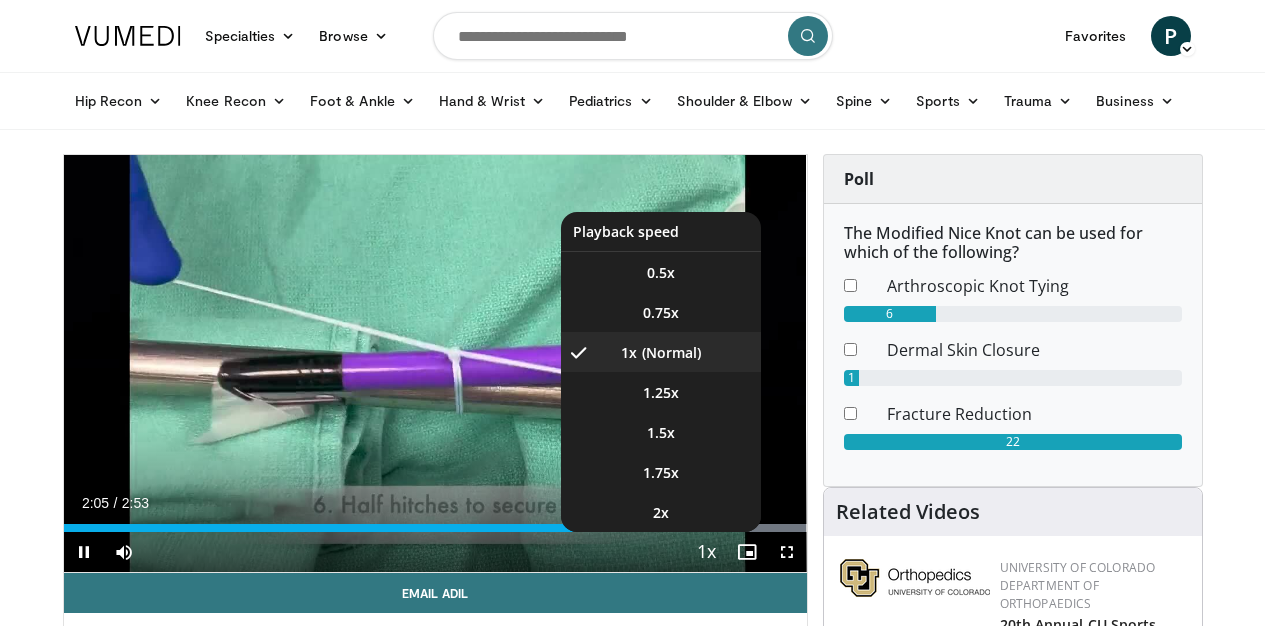 click at bounding box center [707, 553] 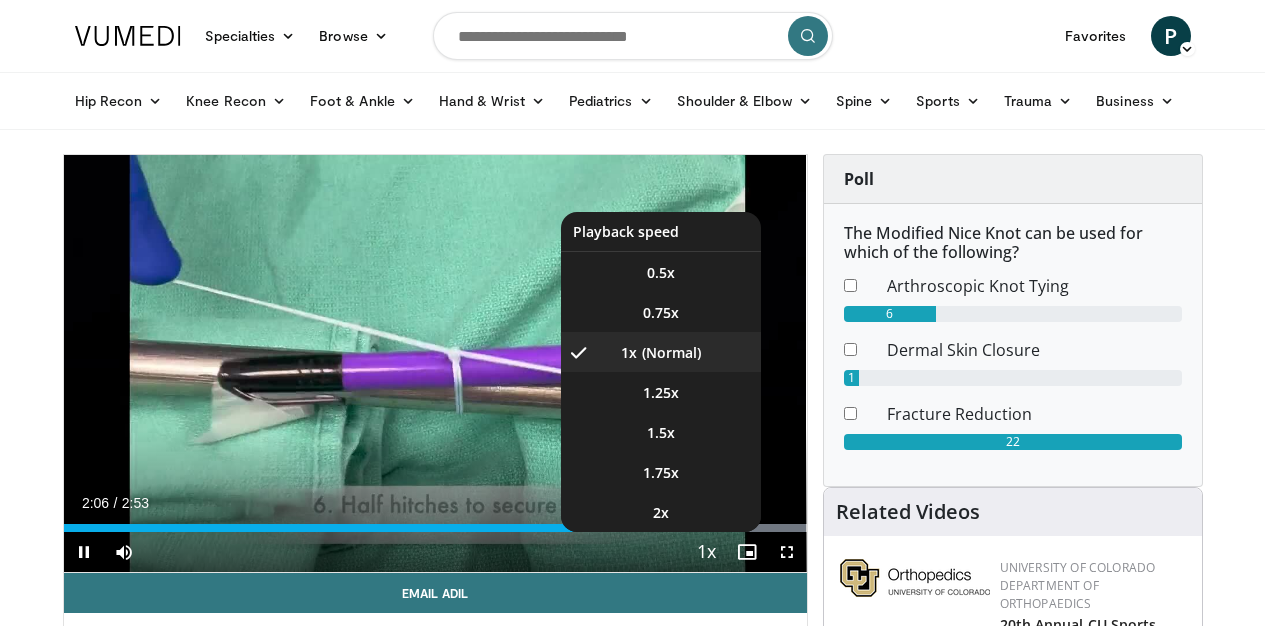 click at bounding box center [707, 553] 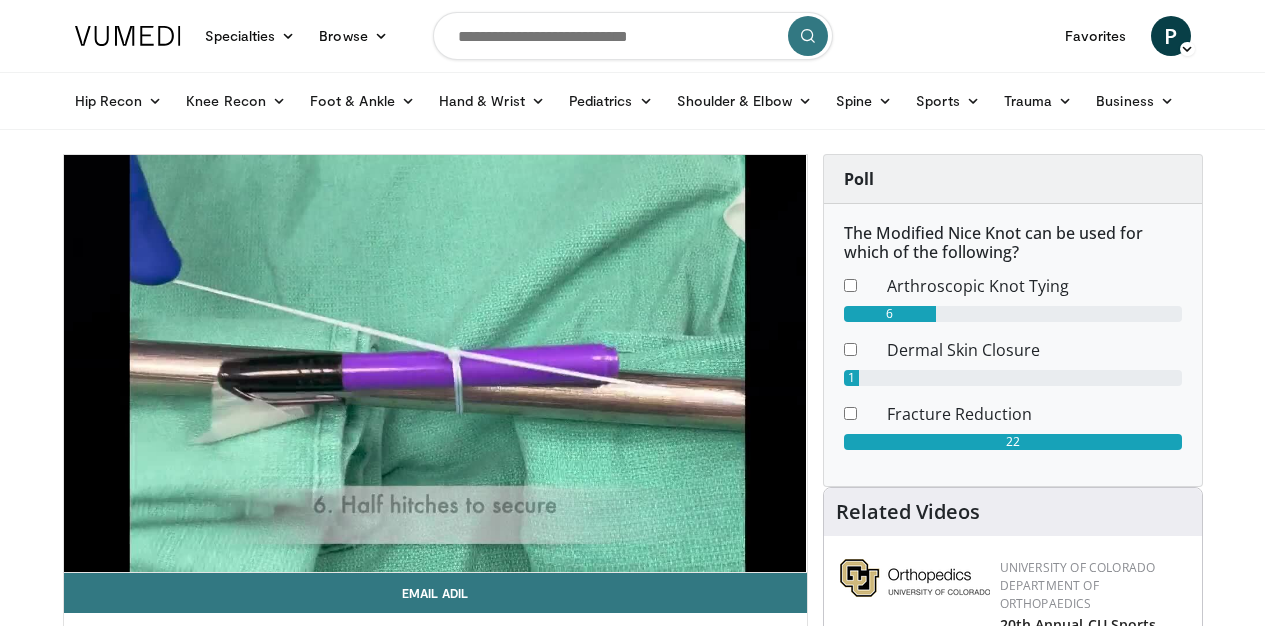 click on "**********" at bounding box center [435, 364] 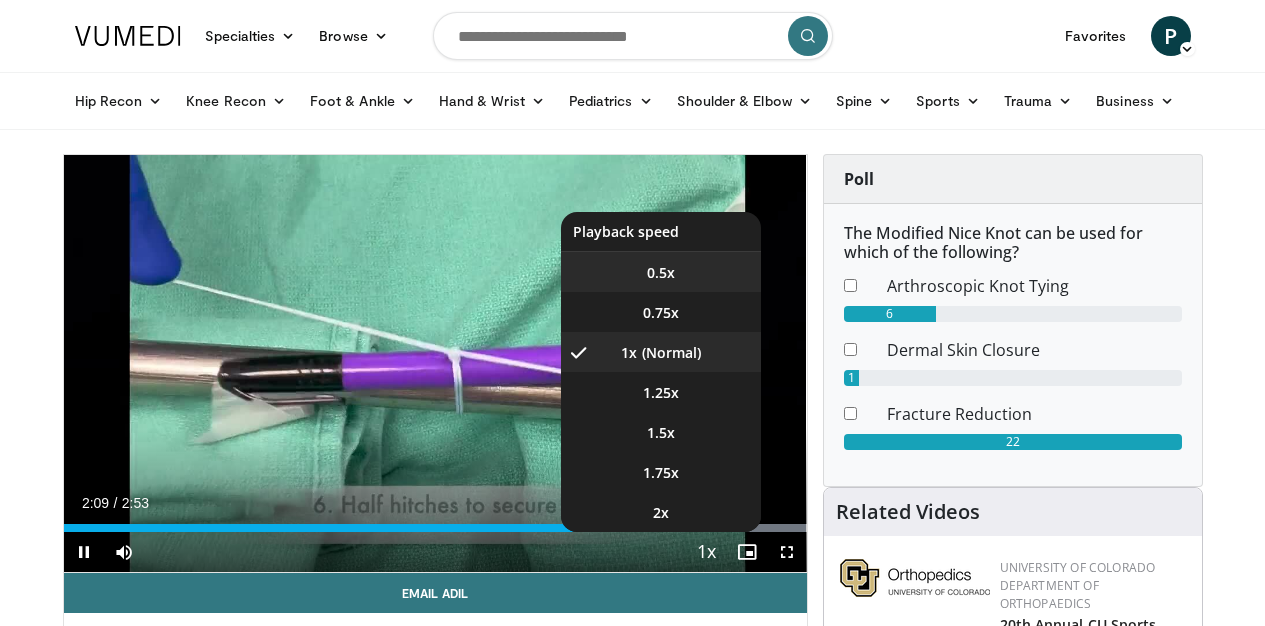 click on "0.5x" at bounding box center [661, 273] 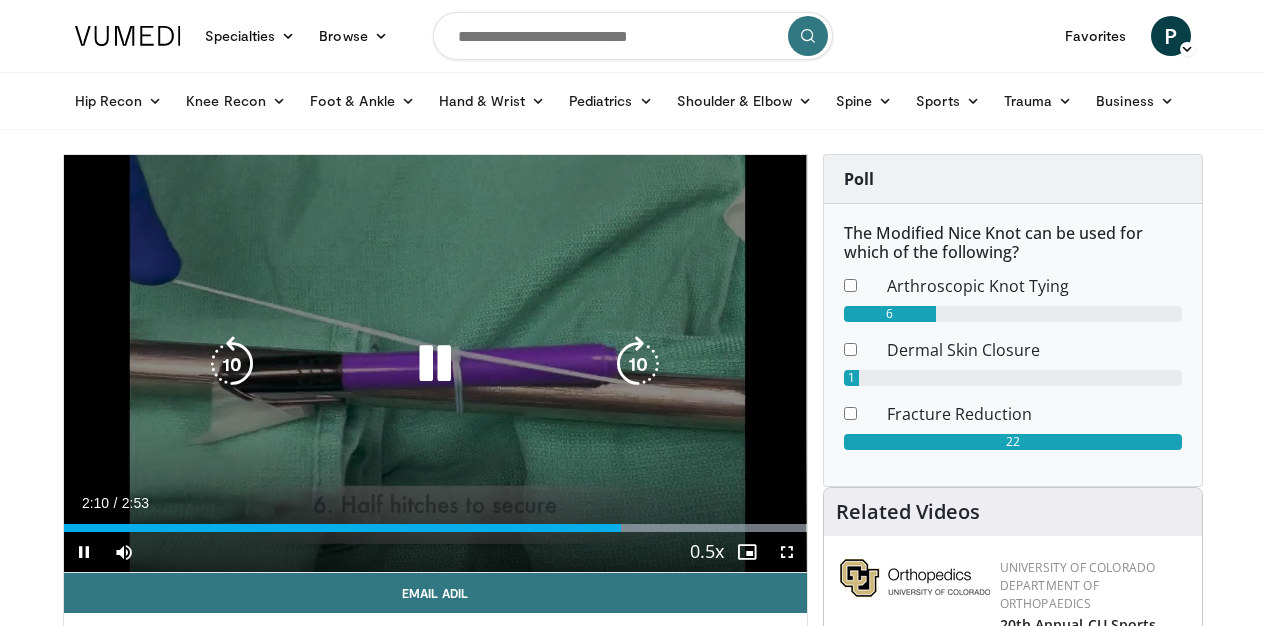 click on "10 seconds
Tap to unmute" at bounding box center [435, 363] 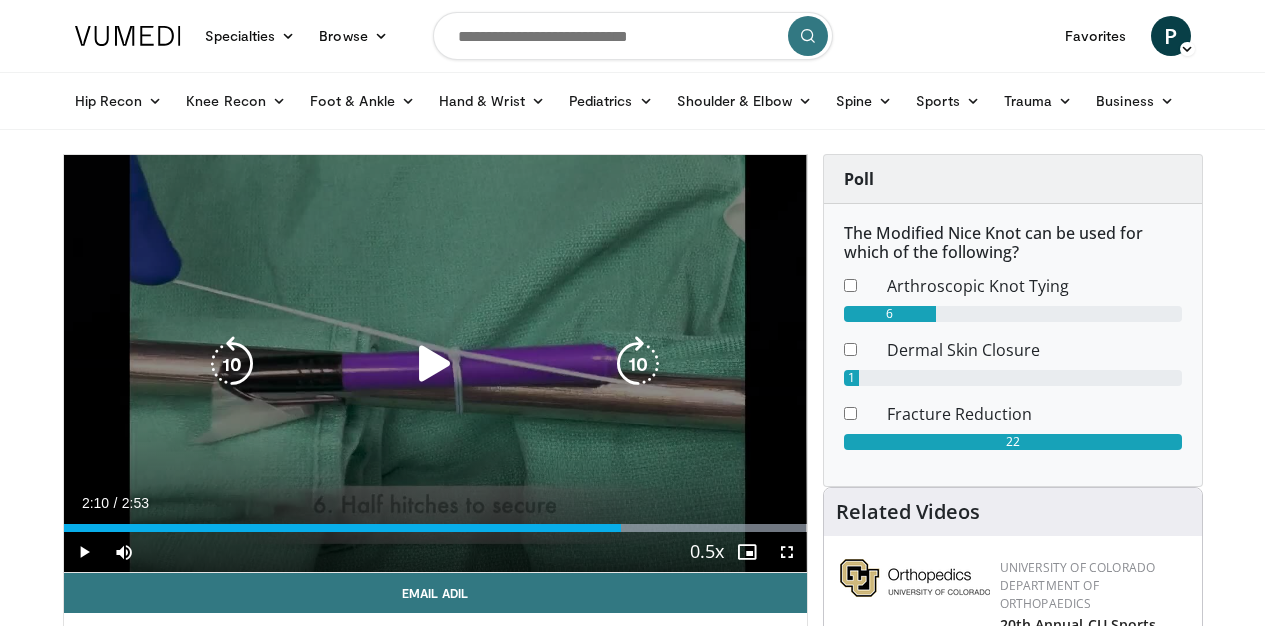 click on "10 seconds
Tap to unmute" at bounding box center (435, 363) 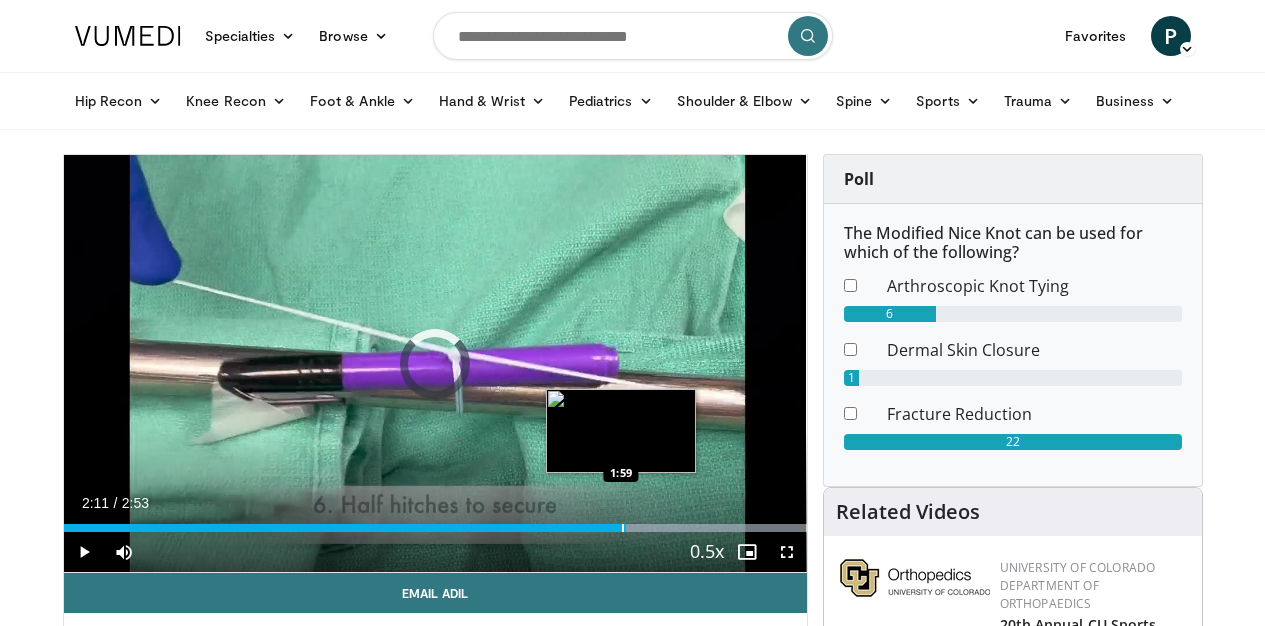 click at bounding box center (623, 528) 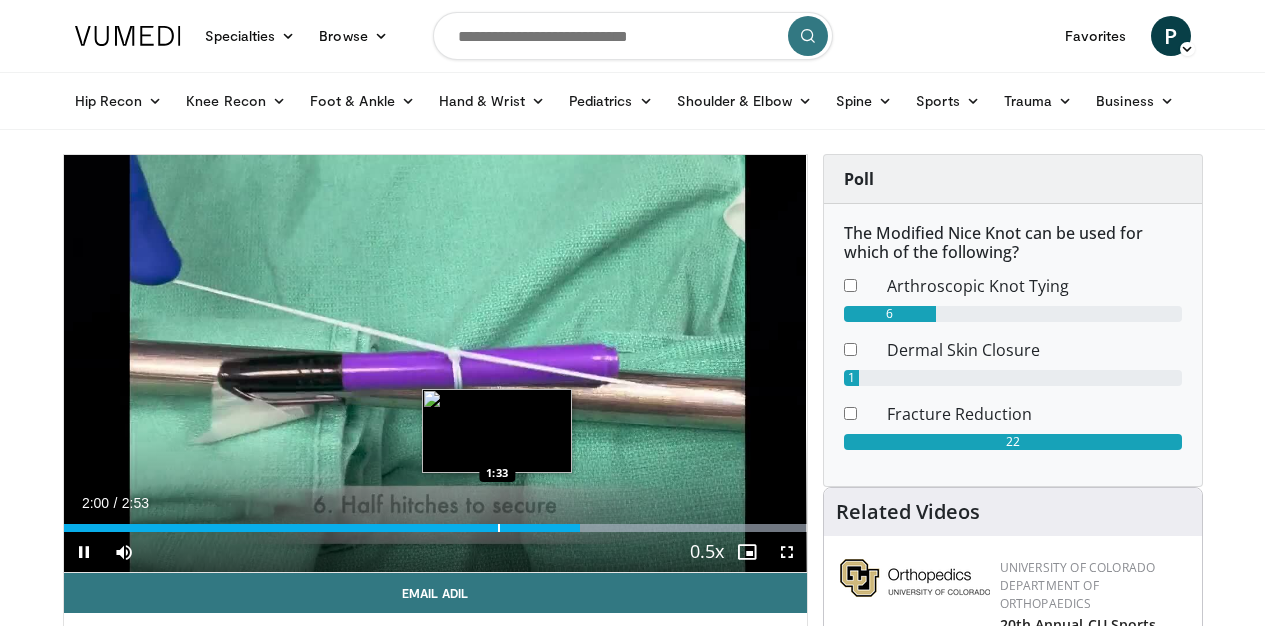 click at bounding box center (499, 528) 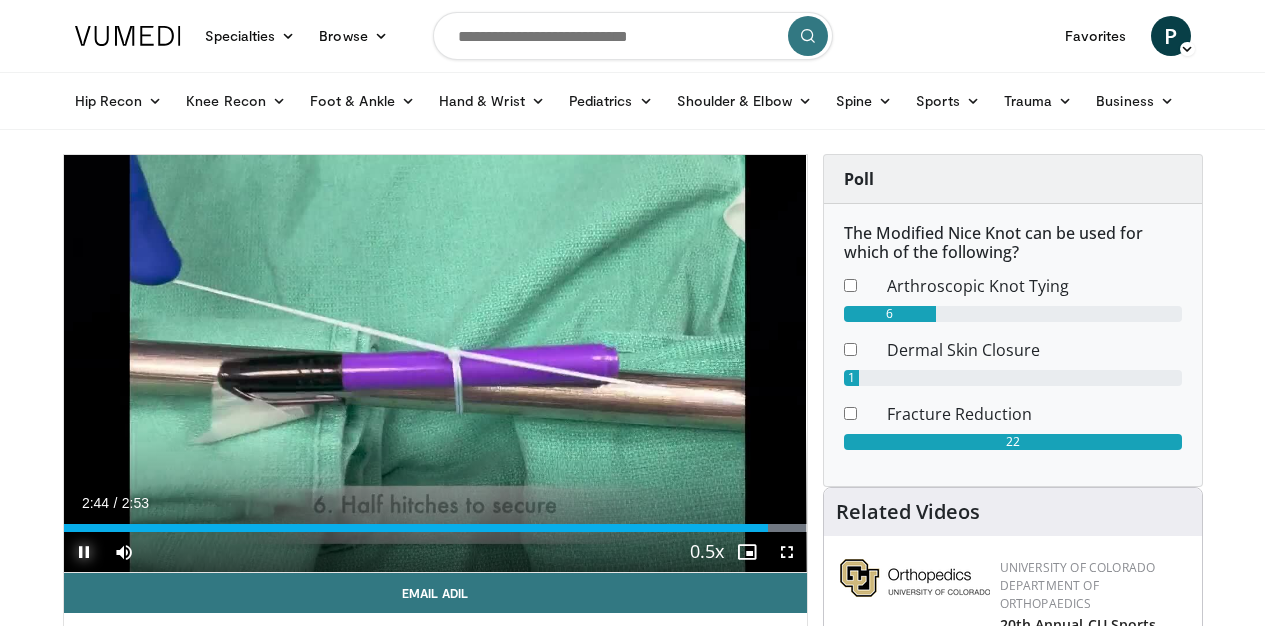 click at bounding box center (84, 552) 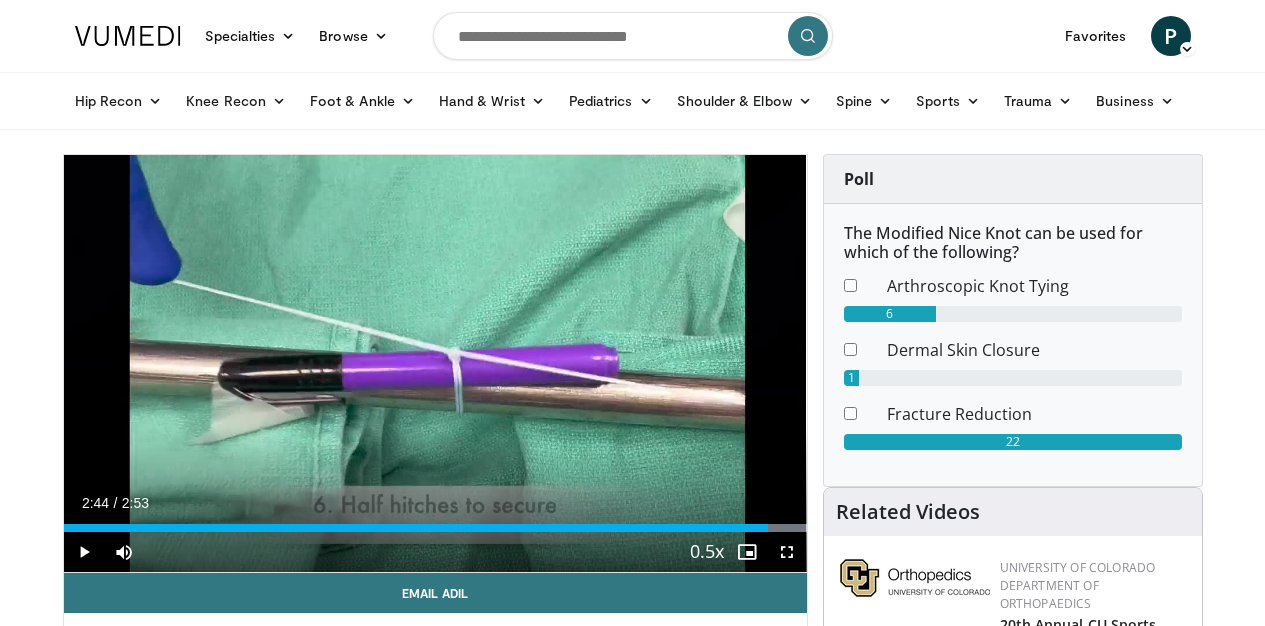click at bounding box center [633, 36] 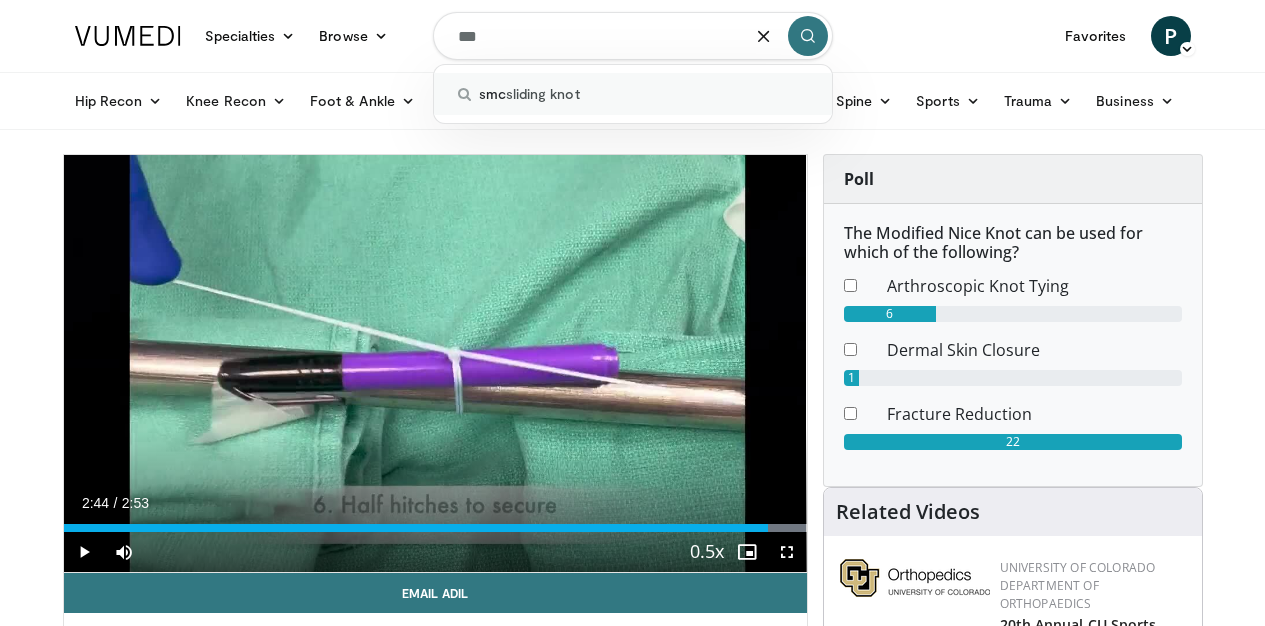 type on "***" 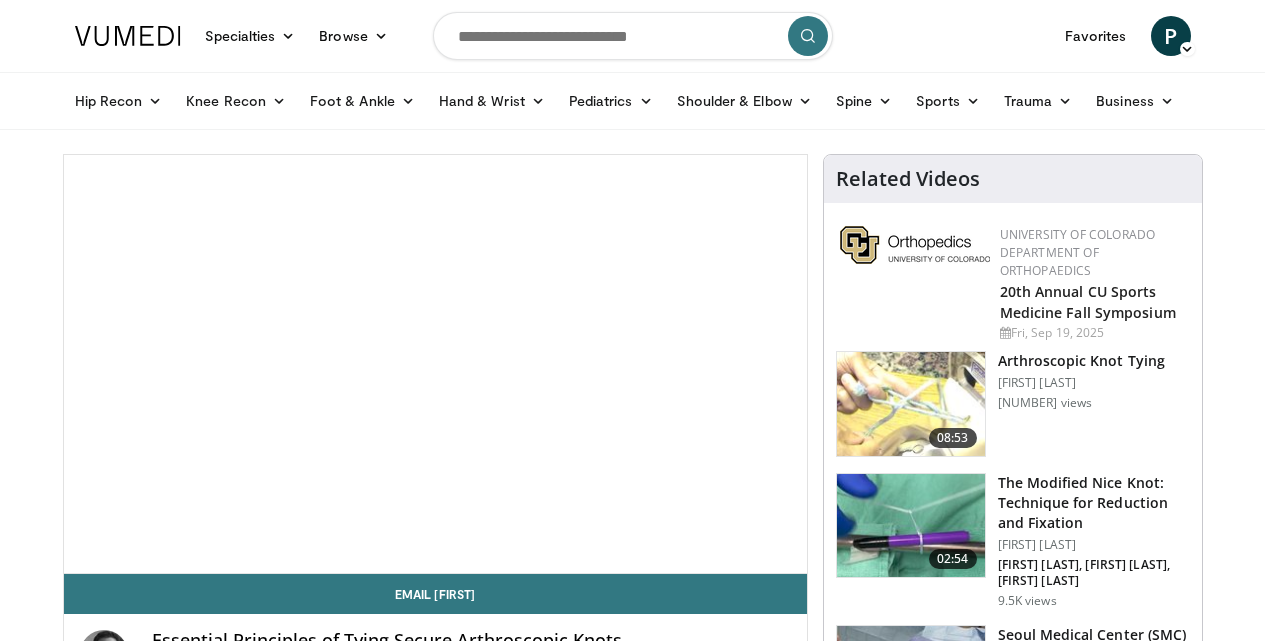 scroll, scrollTop: 0, scrollLeft: 0, axis: both 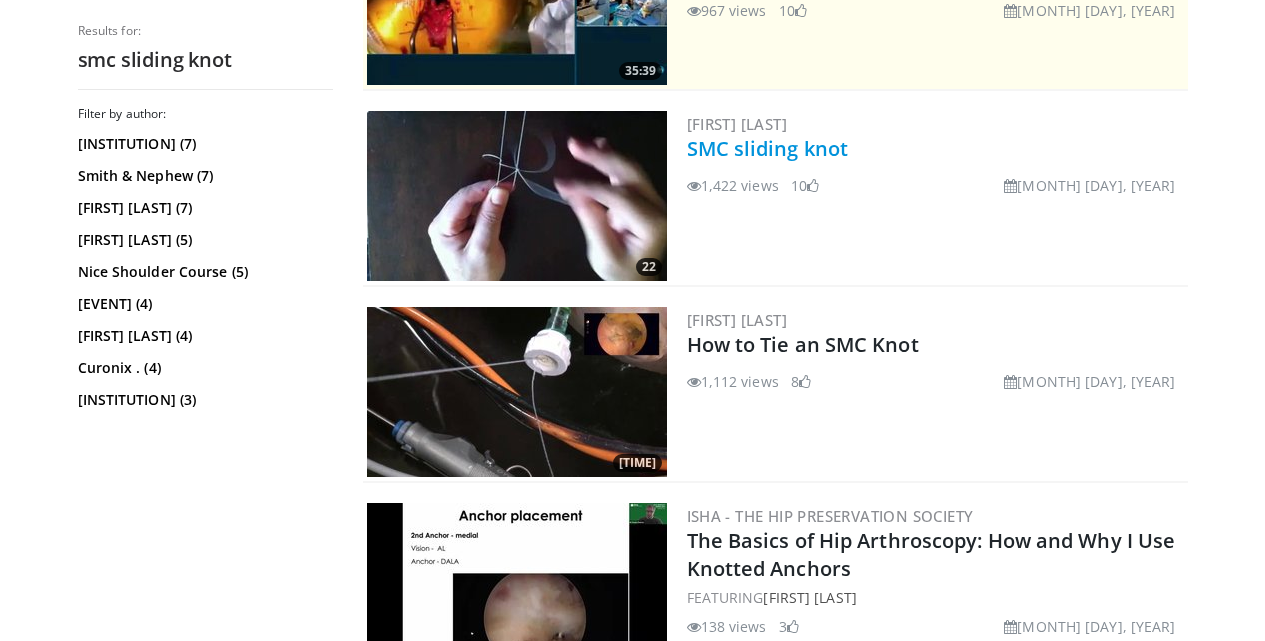 click on "SMC sliding knot" at bounding box center (768, 148) 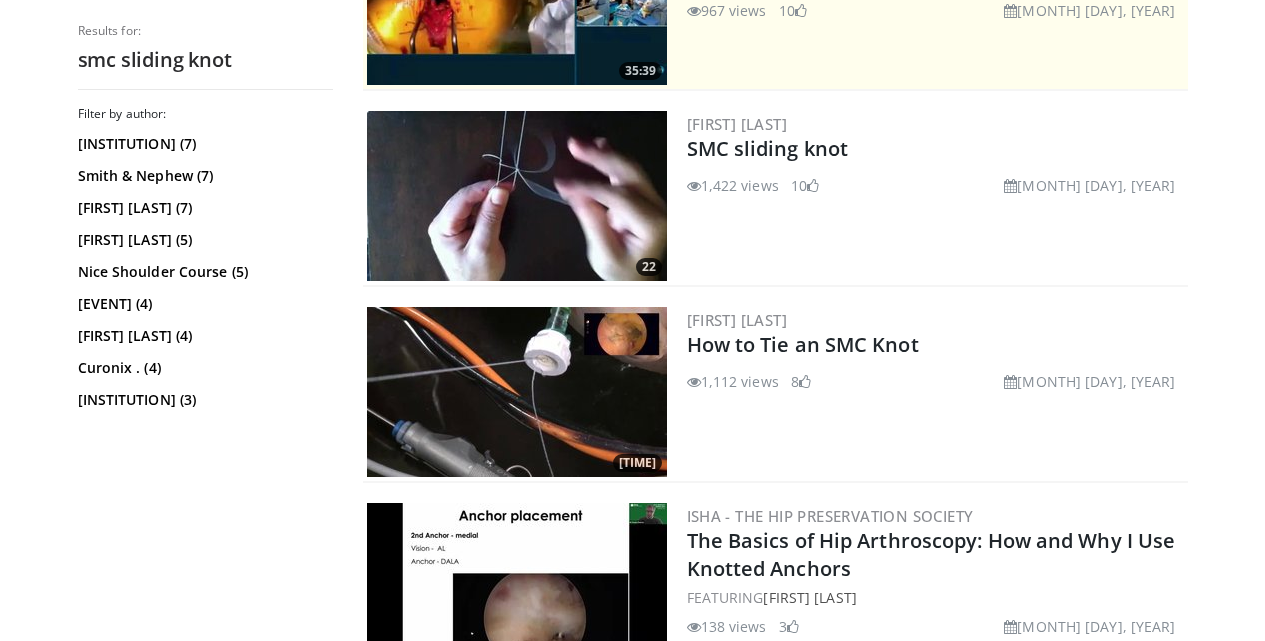 click at bounding box center (517, 196) 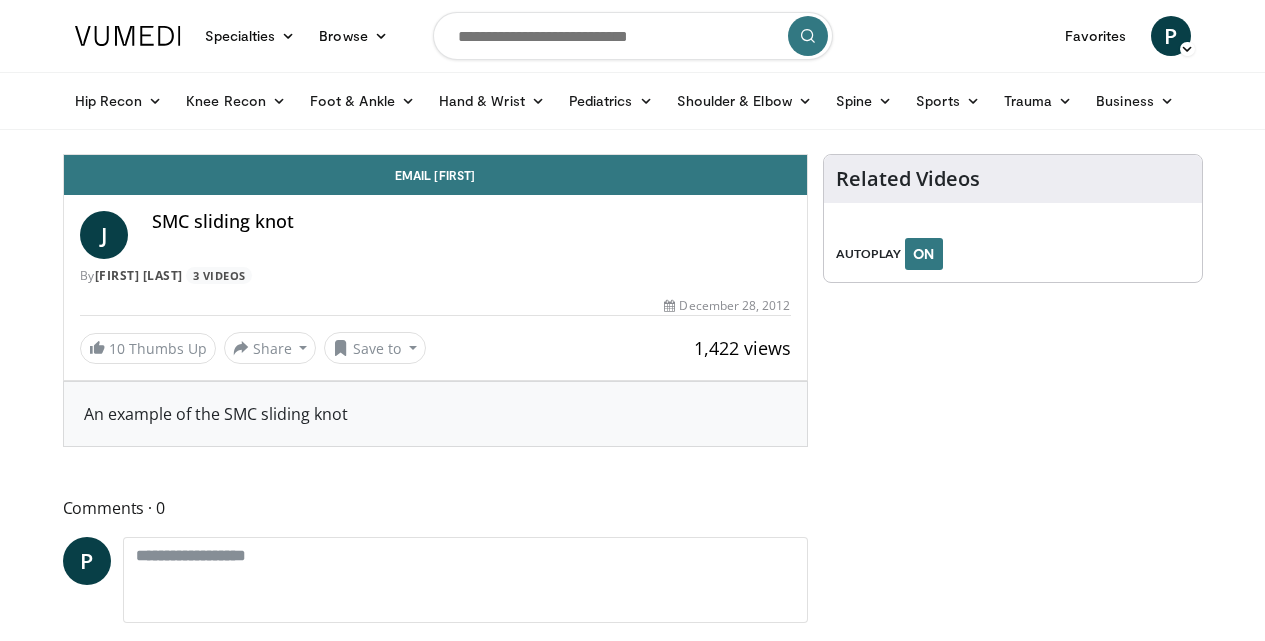 scroll, scrollTop: 0, scrollLeft: 0, axis: both 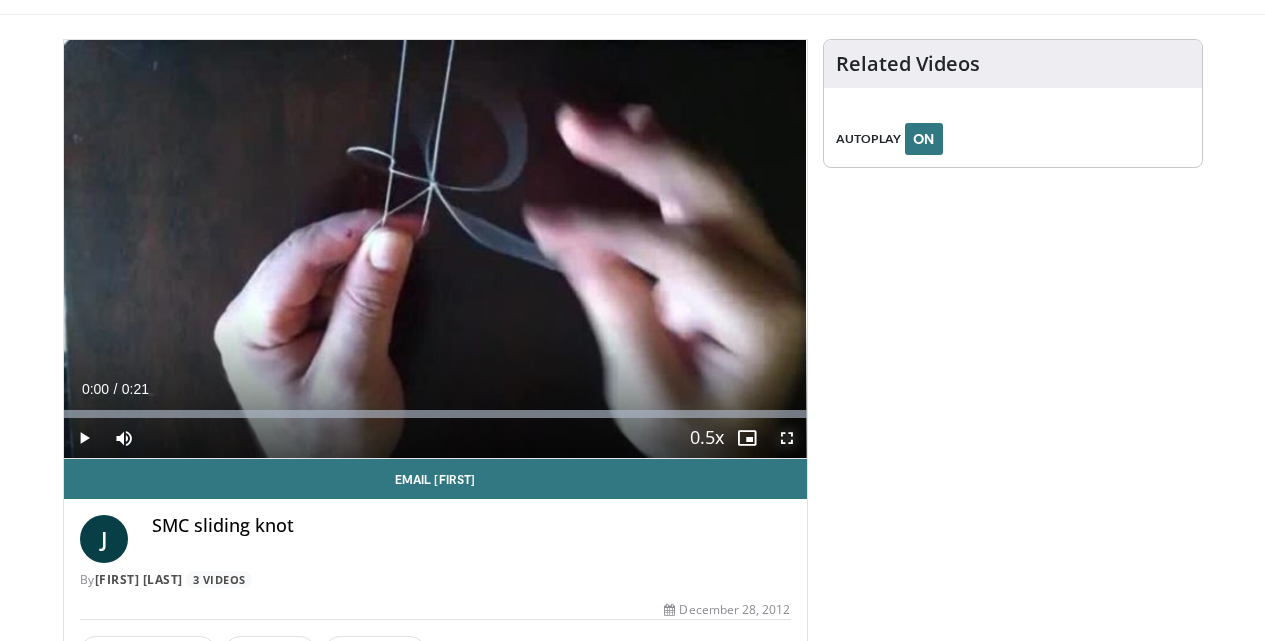 click at bounding box center (787, 438) 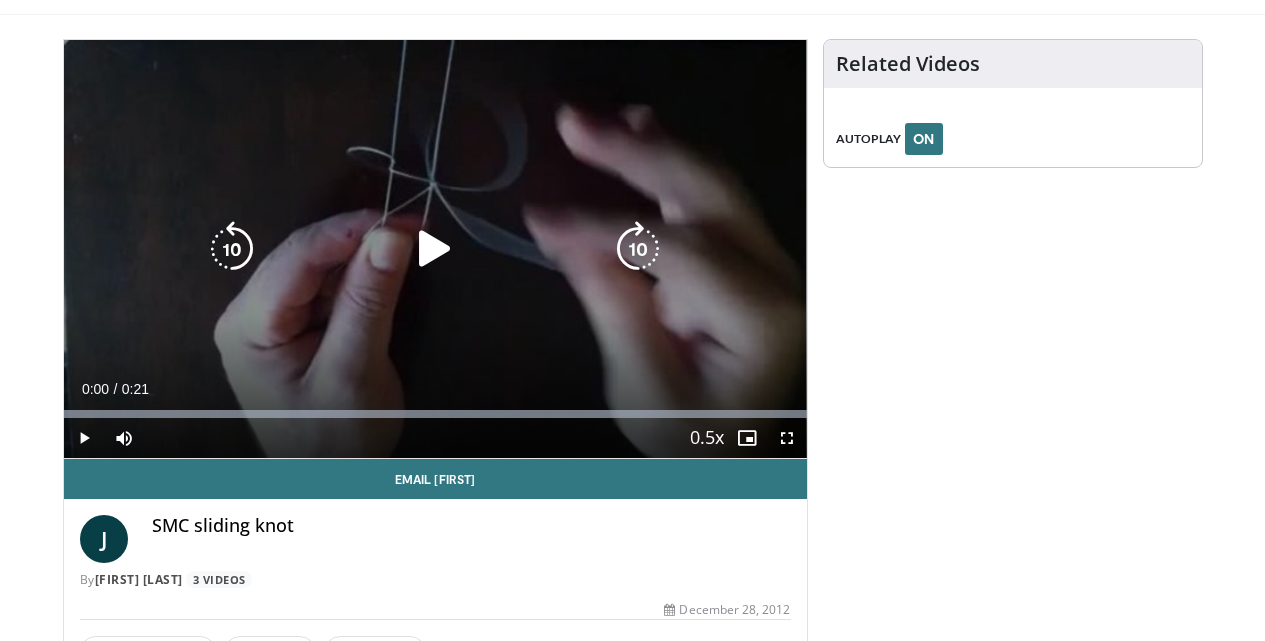 scroll, scrollTop: 93, scrollLeft: 0, axis: vertical 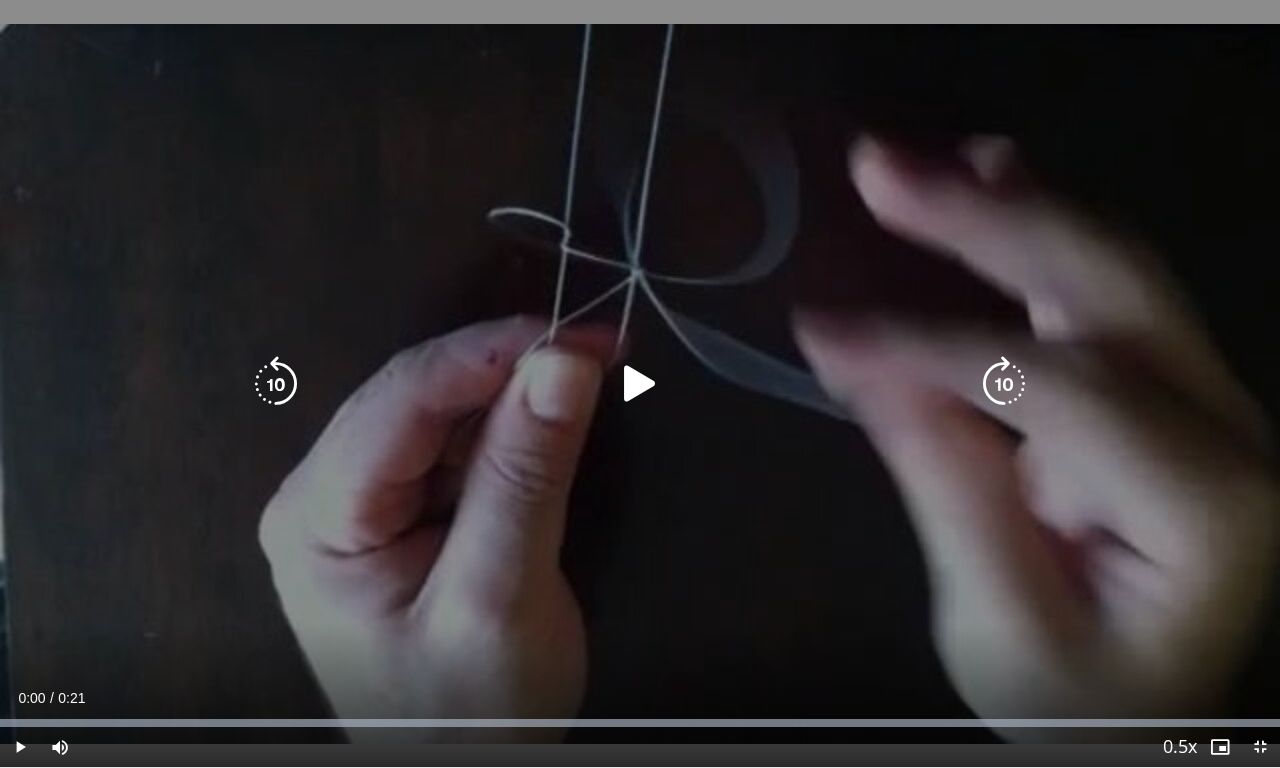 click at bounding box center (640, 384) 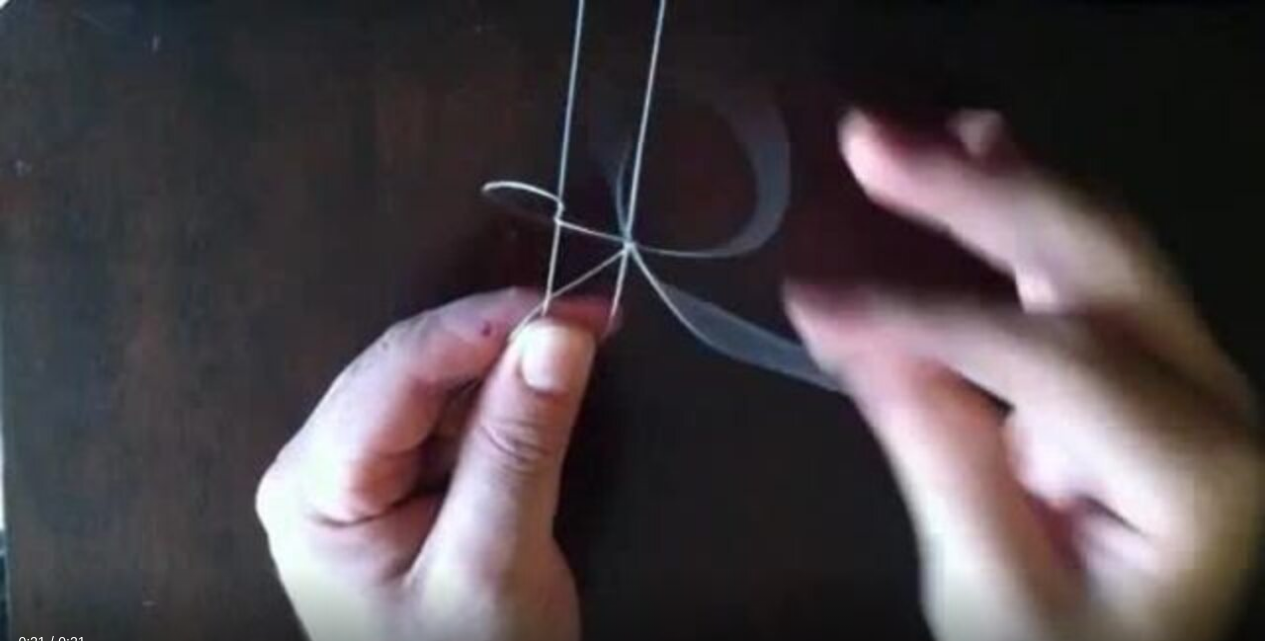 type 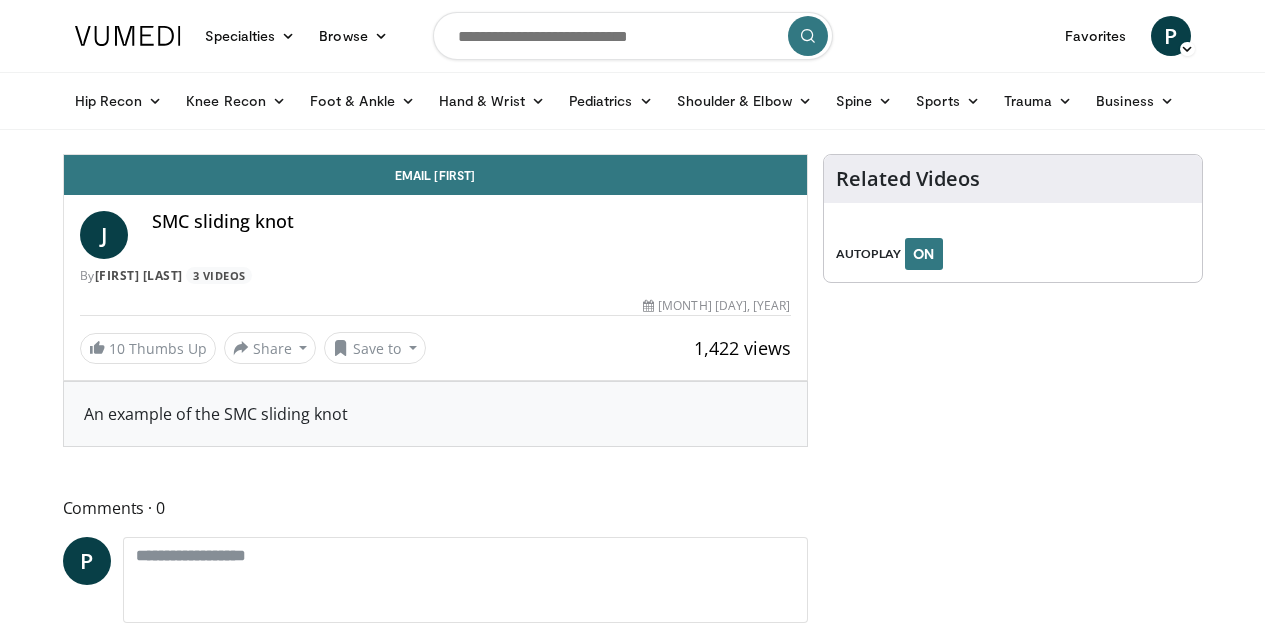 scroll, scrollTop: 0, scrollLeft: 0, axis: both 